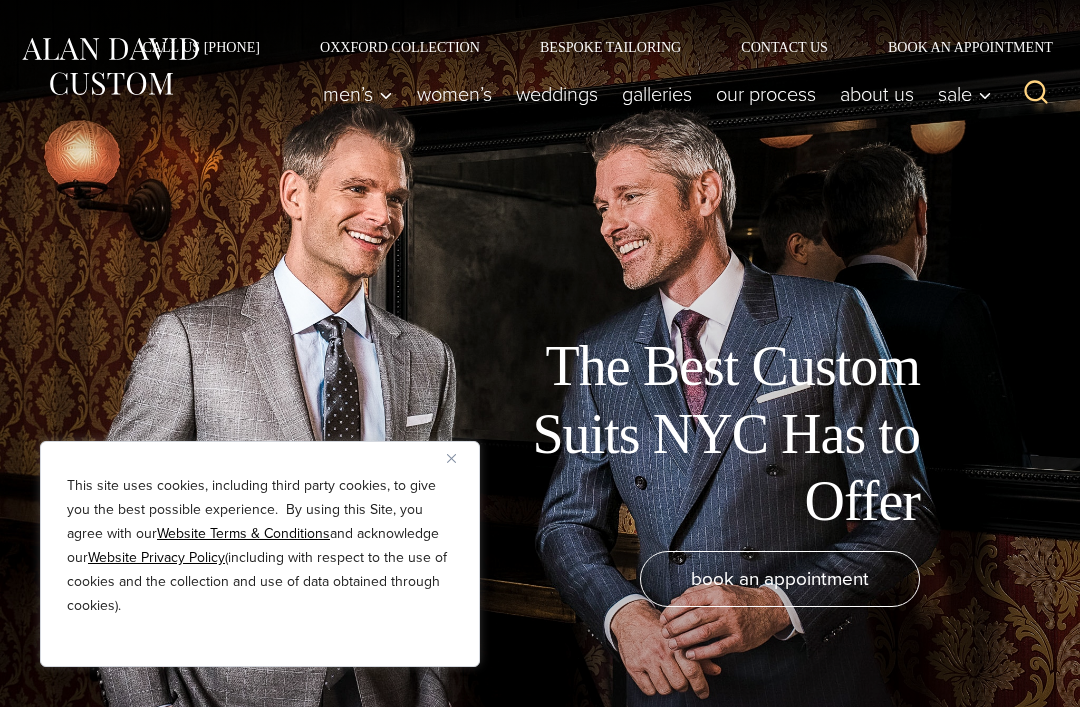 scroll, scrollTop: 38, scrollLeft: 0, axis: vertical 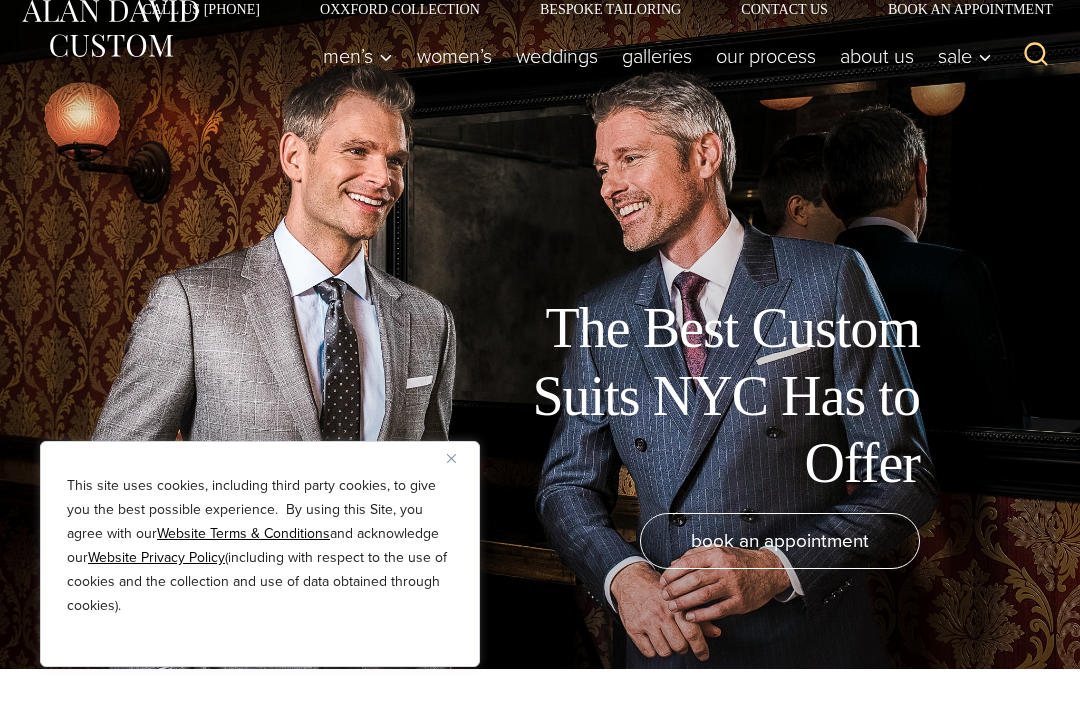click at bounding box center [451, 458] 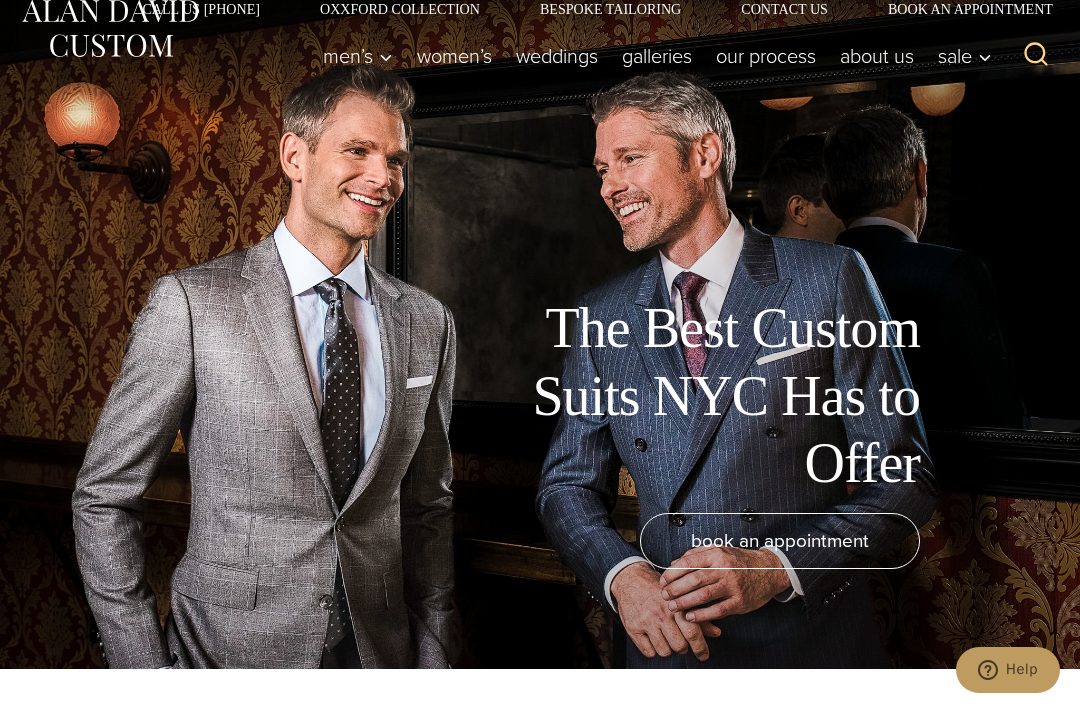 scroll, scrollTop: 0, scrollLeft: 0, axis: both 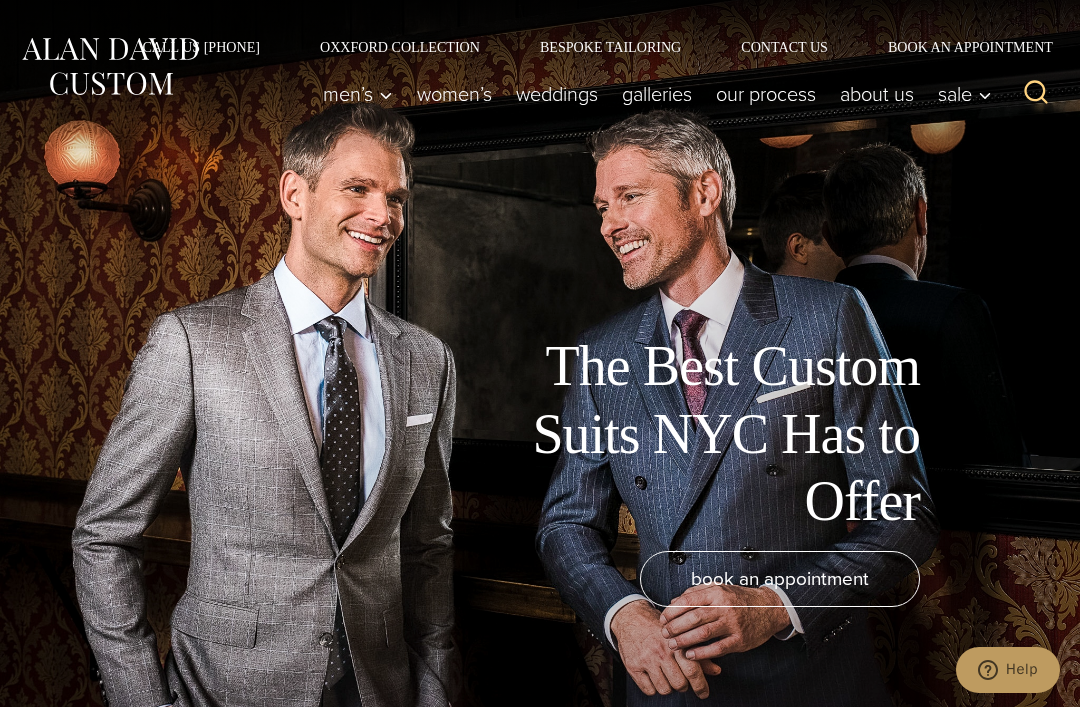 click on "The Best Custom Suits NYC Has to Offer
book an appointment" at bounding box center [540, 353] 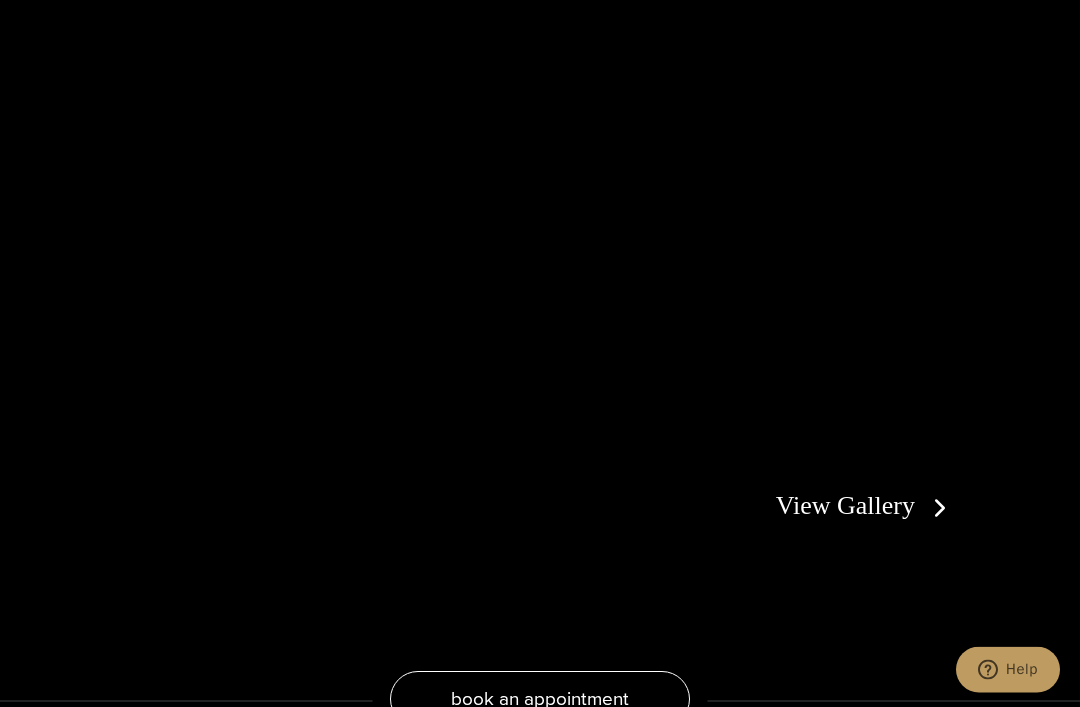 scroll, scrollTop: 3148, scrollLeft: 0, axis: vertical 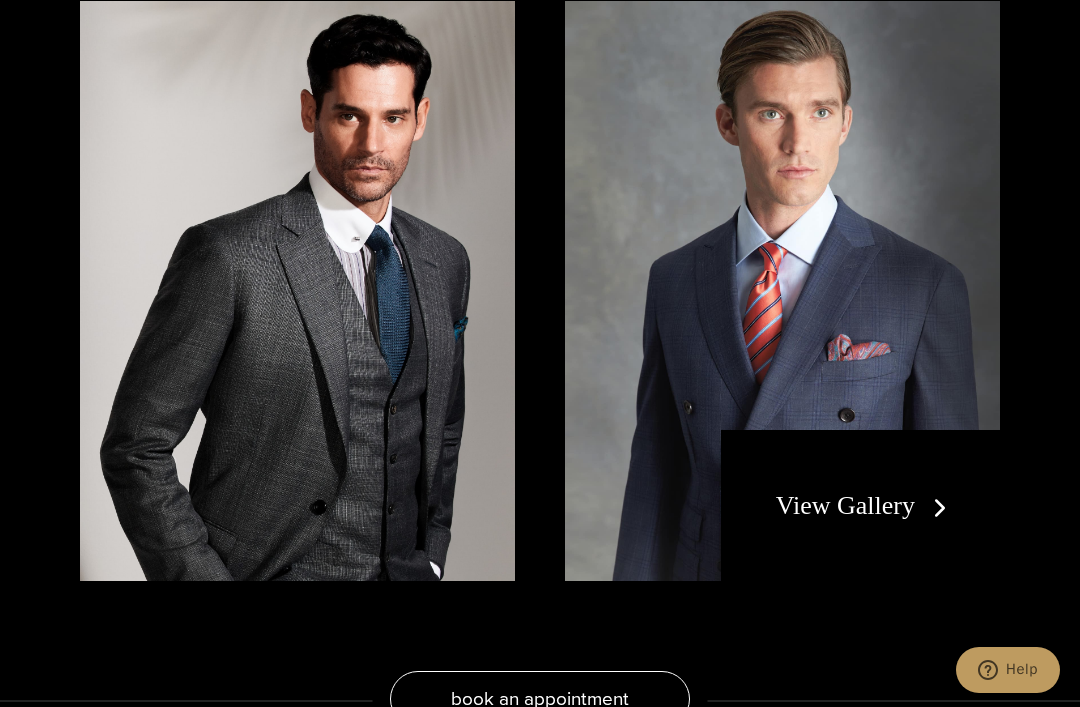 click at bounding box center [297, 291] 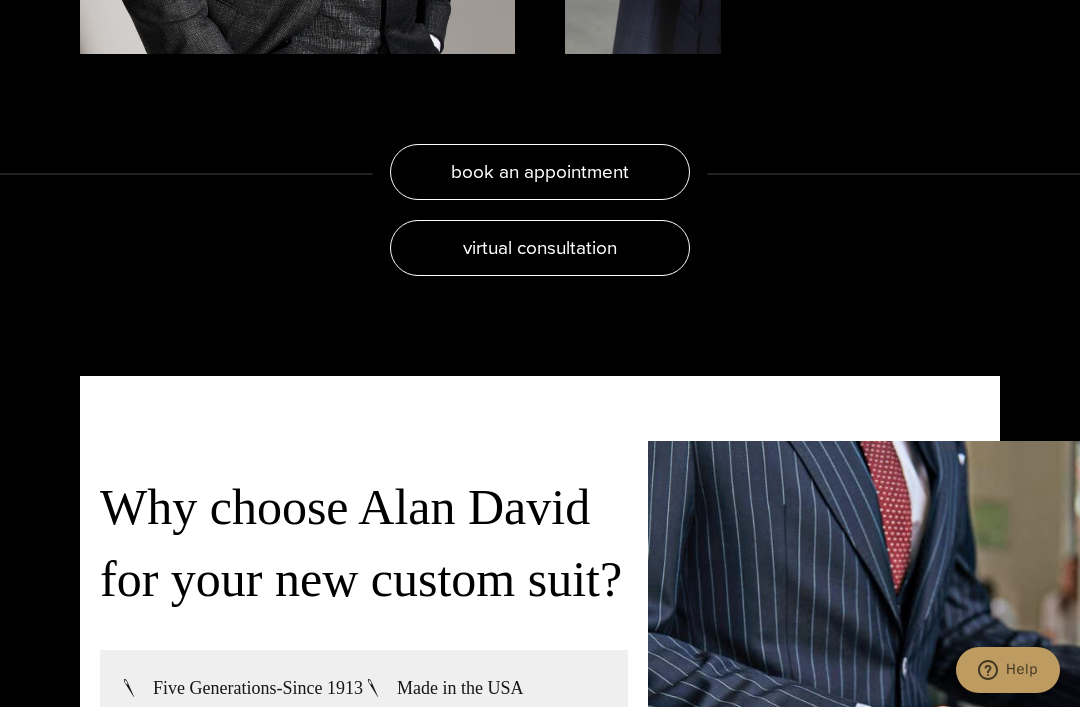 scroll, scrollTop: 3685, scrollLeft: 0, axis: vertical 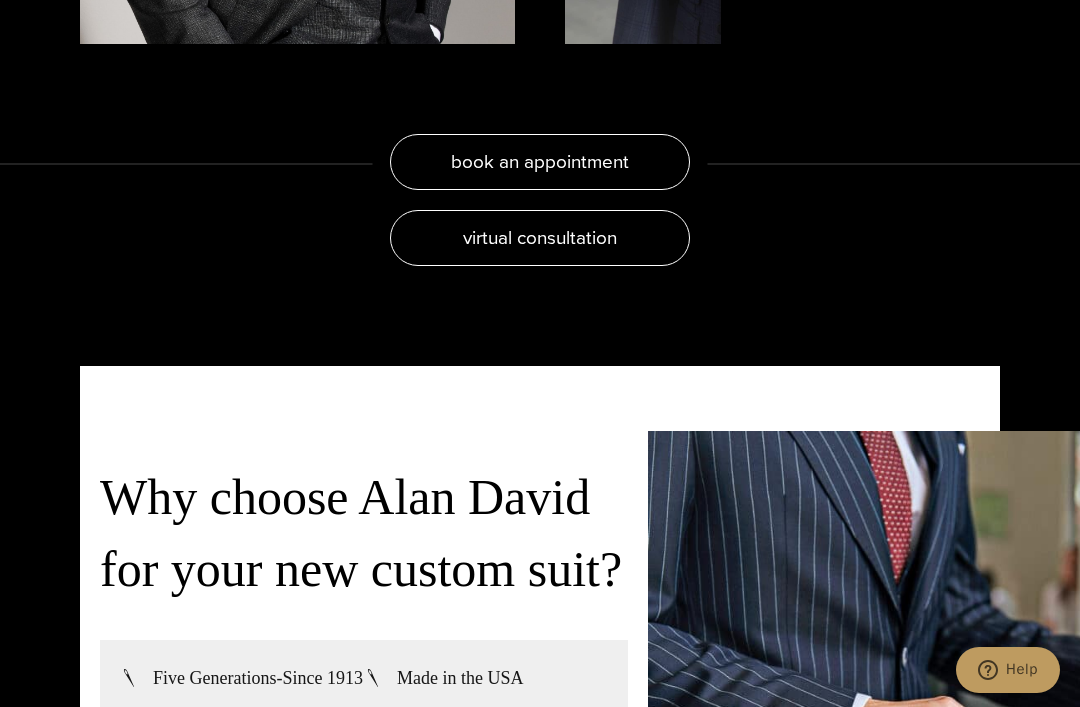 click on "virtual consultation" at bounding box center [540, 238] 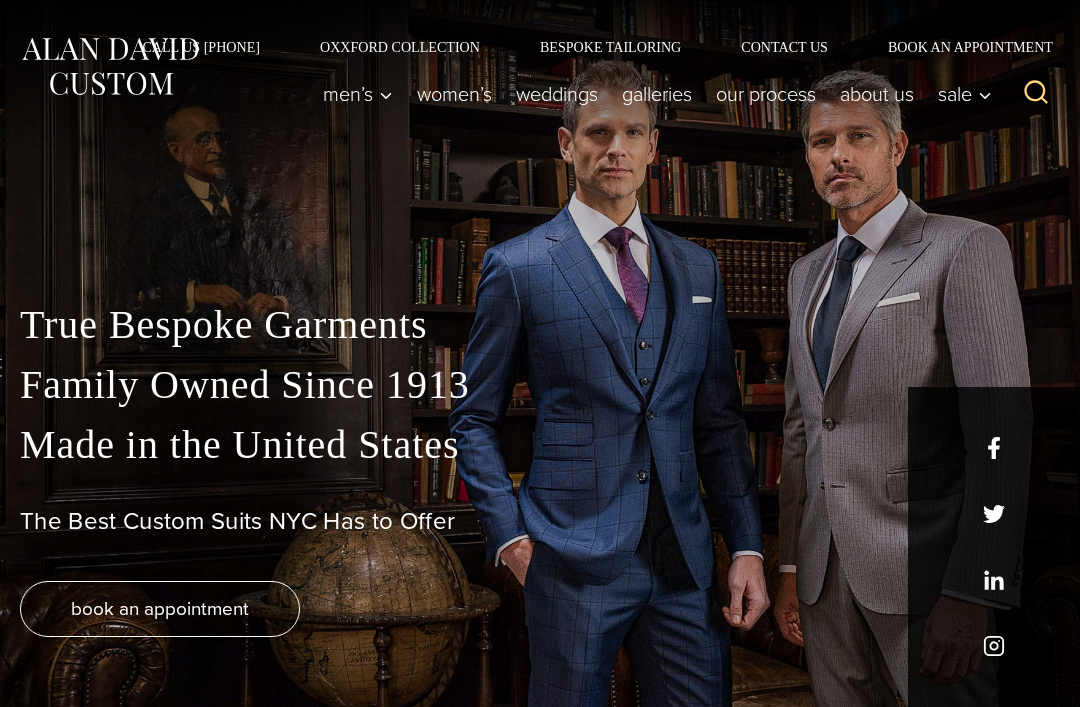 scroll, scrollTop: 0, scrollLeft: 0, axis: both 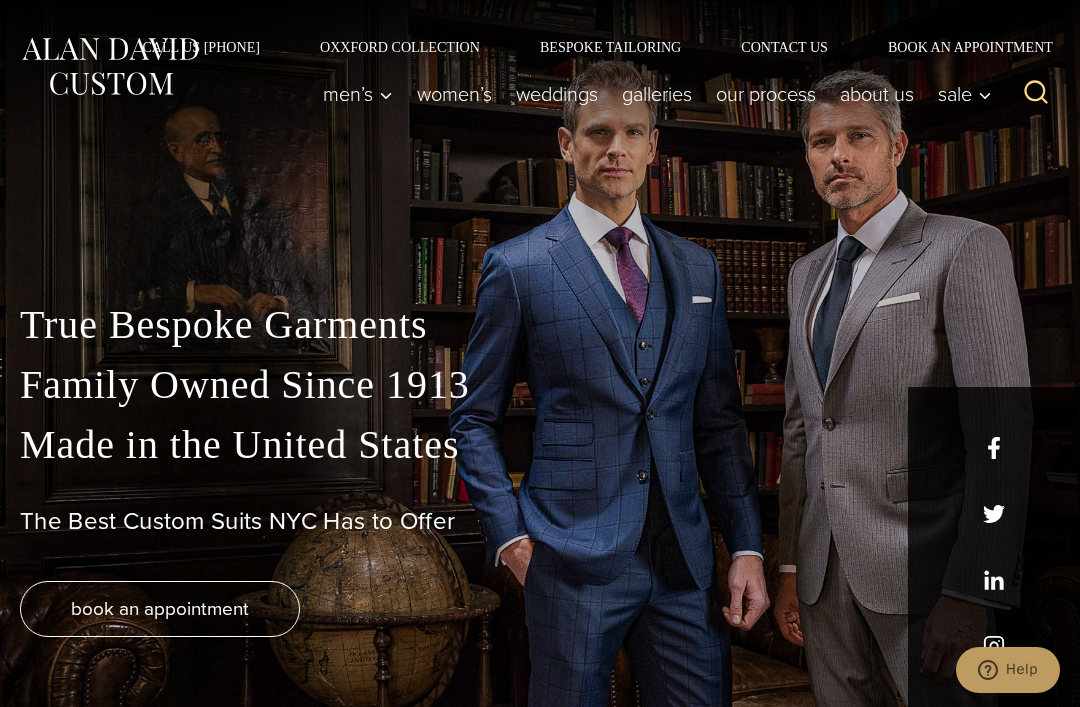 click on "About Us" at bounding box center [877, 94] 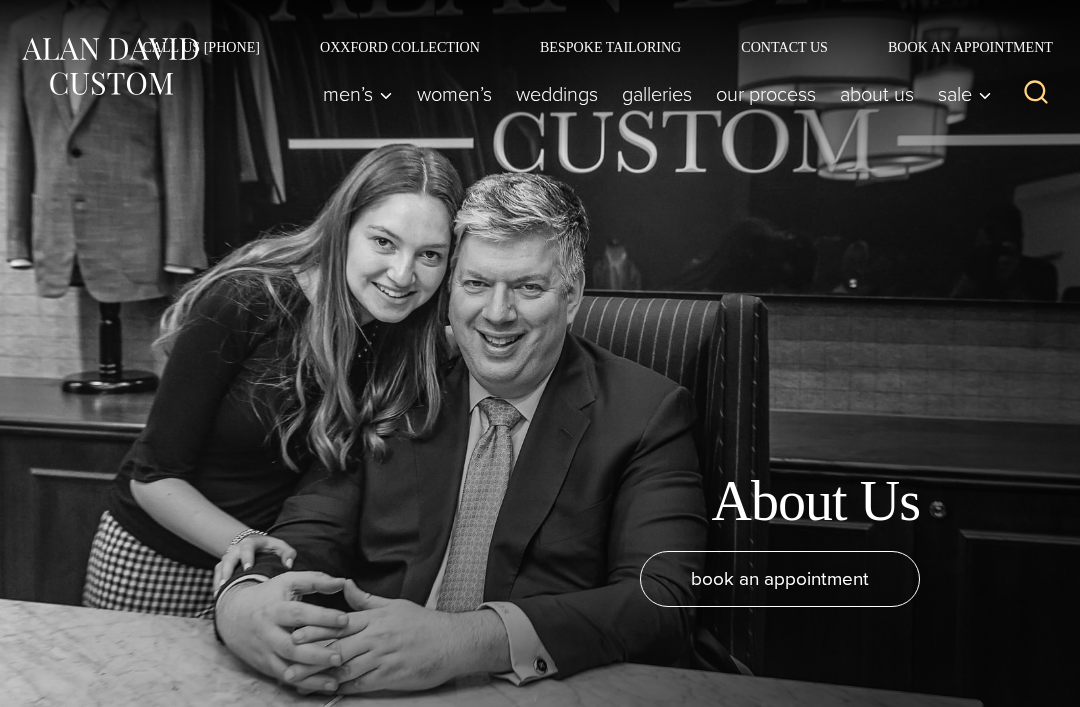 scroll, scrollTop: 125, scrollLeft: 0, axis: vertical 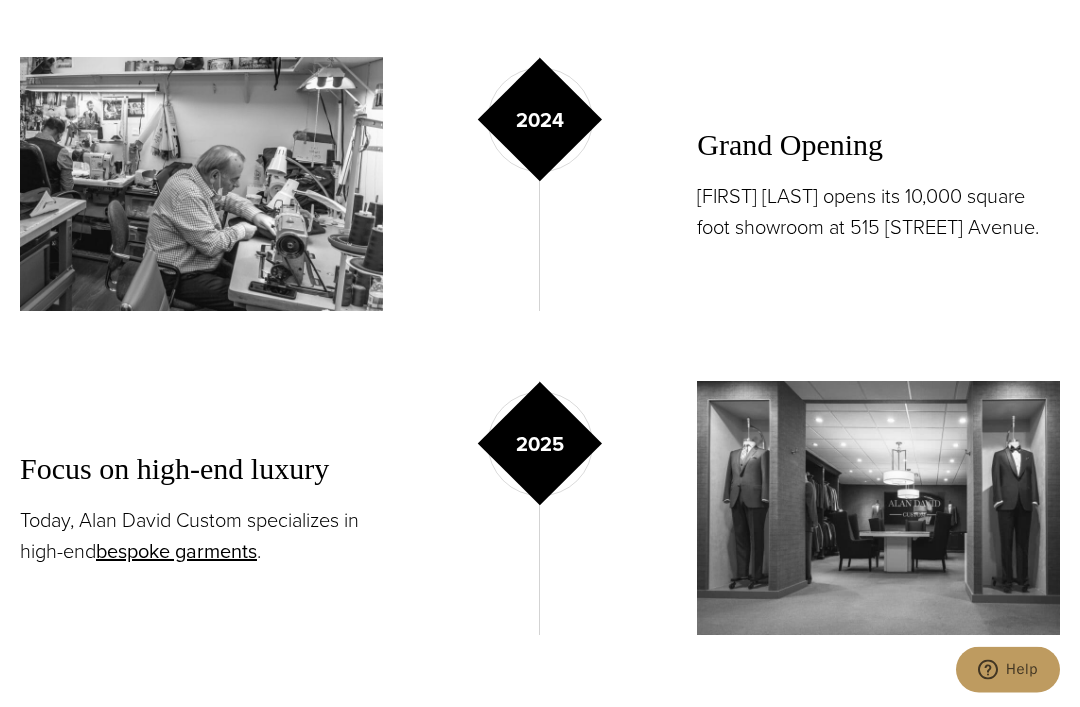 click on "First store opens
Jacob Ginsburg opens his first store on Belmont Avenue in Brooklyn.
1913
1948
Additional expansion
With son Moe at his side, Jacob Ginsburg opens Kingsbury Clothing
5th Avenue opens
Moe Ginsburg opens on 5th Avenue in the Flatiron district.
1973
1992
Alan enters the business
Great Grandson Alan David Horowitz enters the family business.
Alan’s first store
Alan opens his first store in lower Manhattan.
2001
2024
Grand Opening
Alan David opens its 10,000 square foot showroom at 515 Madison Avenue.
Focus on high-end luxury
Today, Alan David Custom specializes in high-end  bespoke garments .
2025" at bounding box center [540, -498] 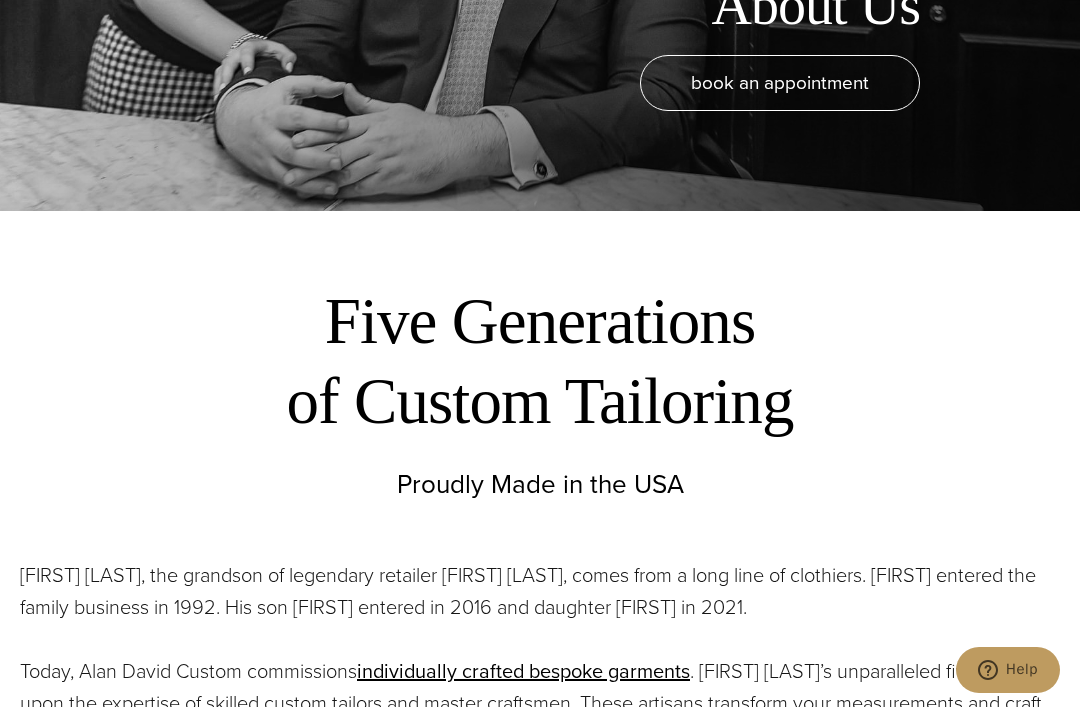 scroll, scrollTop: 492, scrollLeft: 0, axis: vertical 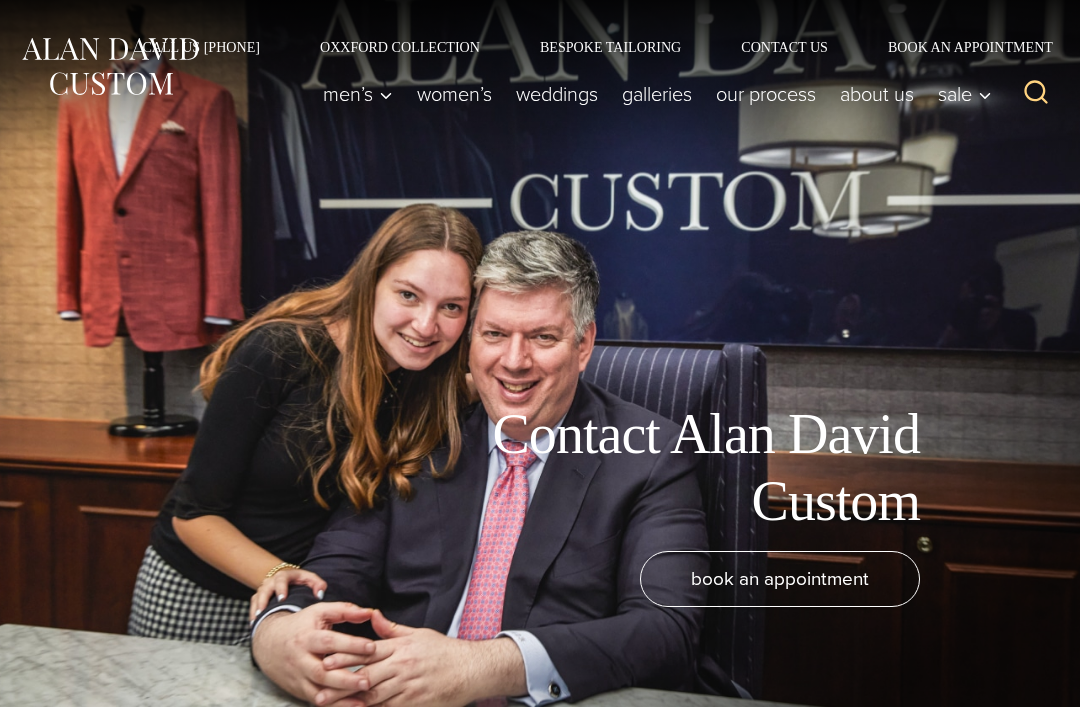 click on "weddings" at bounding box center (557, 94) 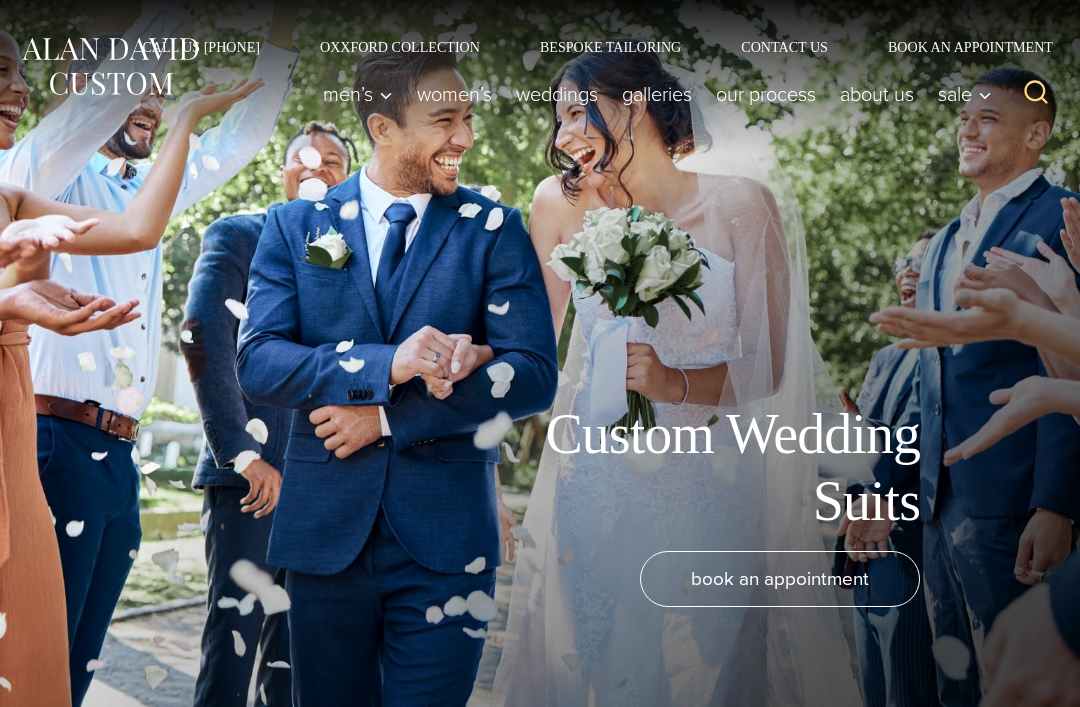 scroll, scrollTop: 0, scrollLeft: 0, axis: both 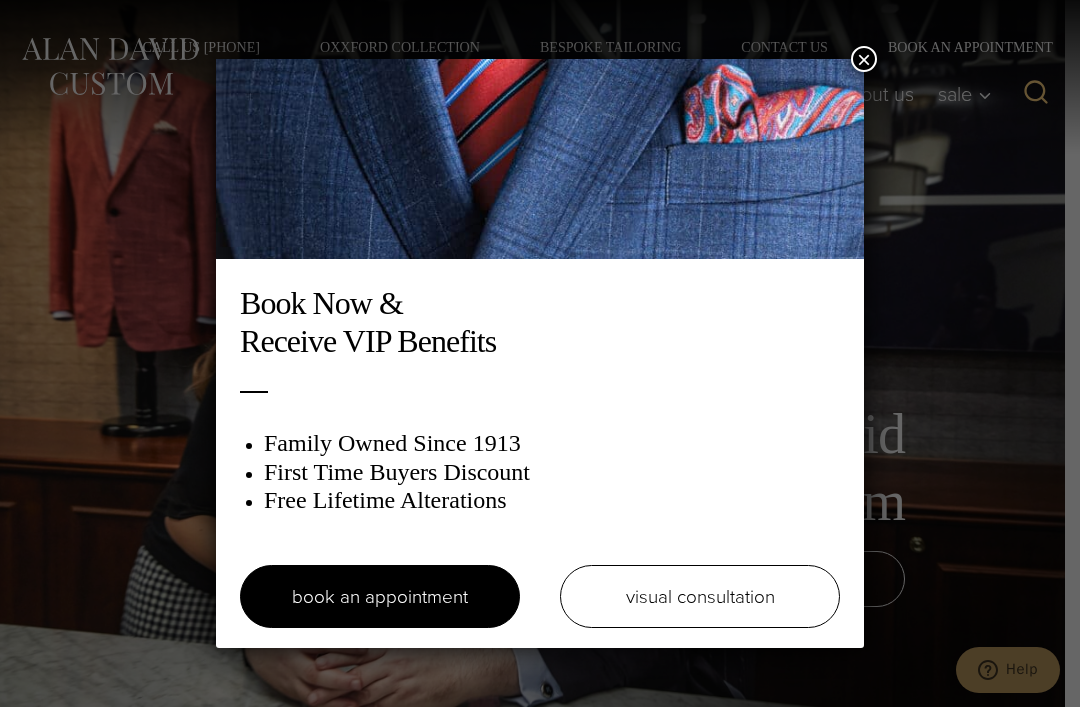 click at bounding box center (540, 159) 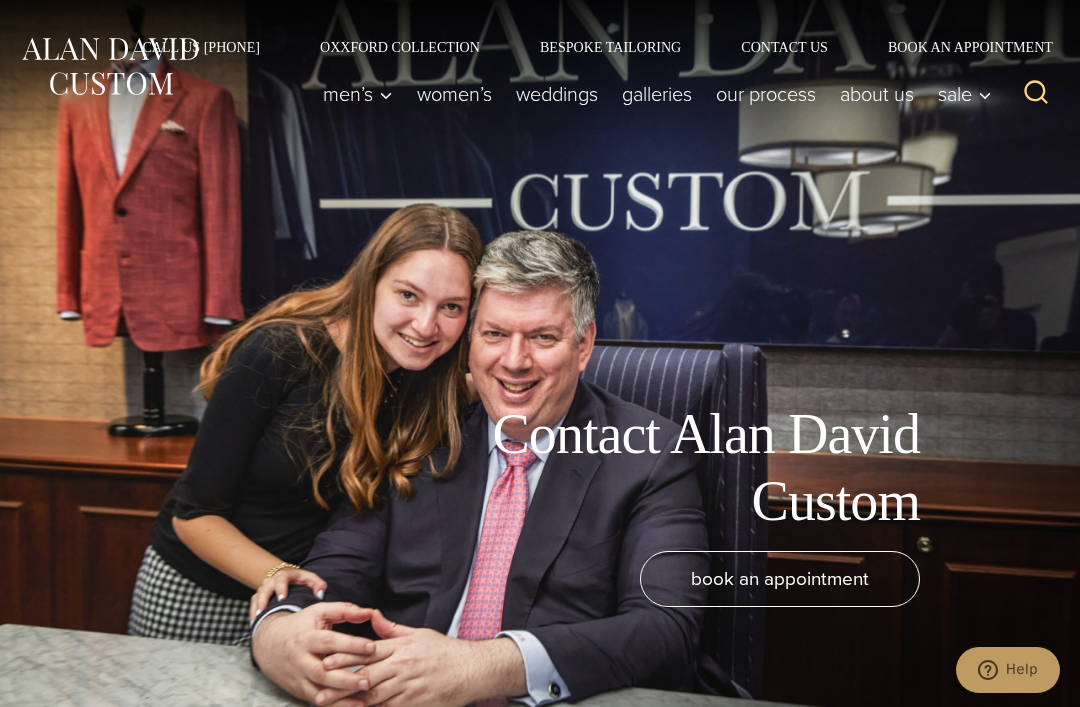 click on "Galleries" at bounding box center [657, 94] 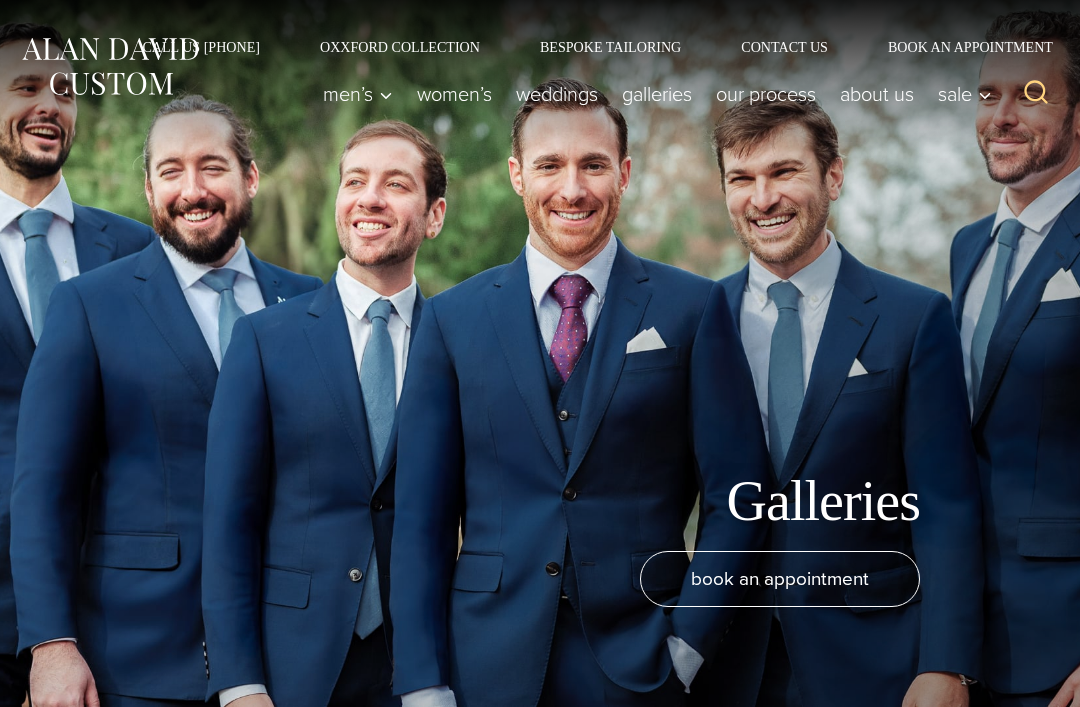 scroll, scrollTop: 0, scrollLeft: 0, axis: both 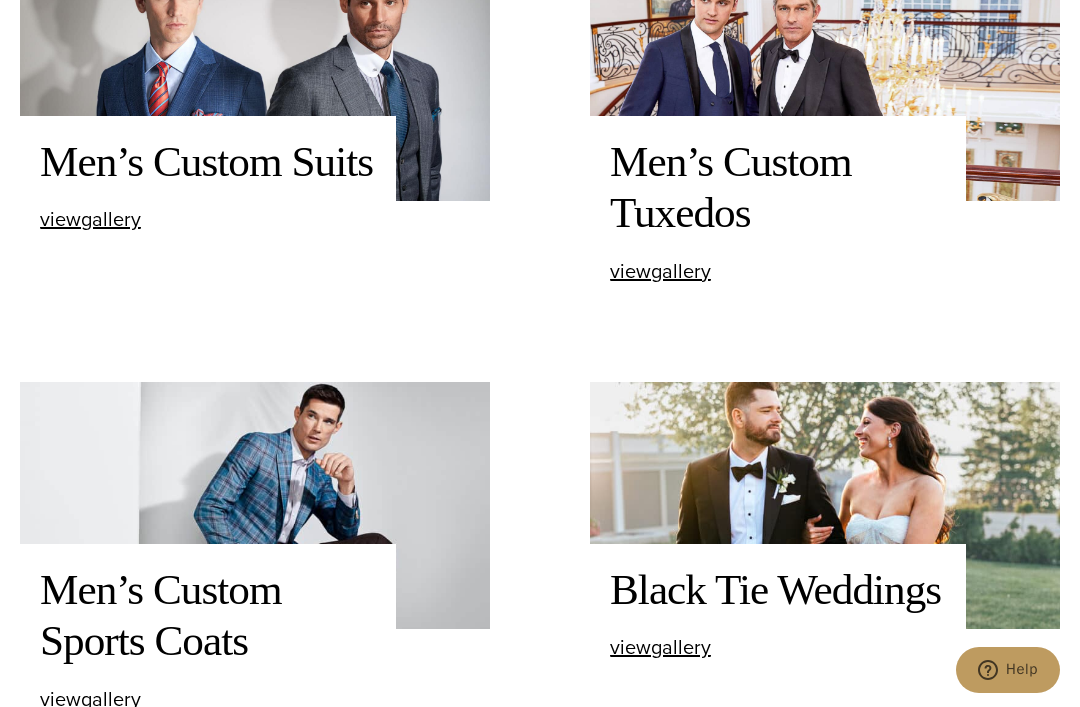 click on "view  Men’s Custom Tuxedos  gallery" at bounding box center (660, 271) 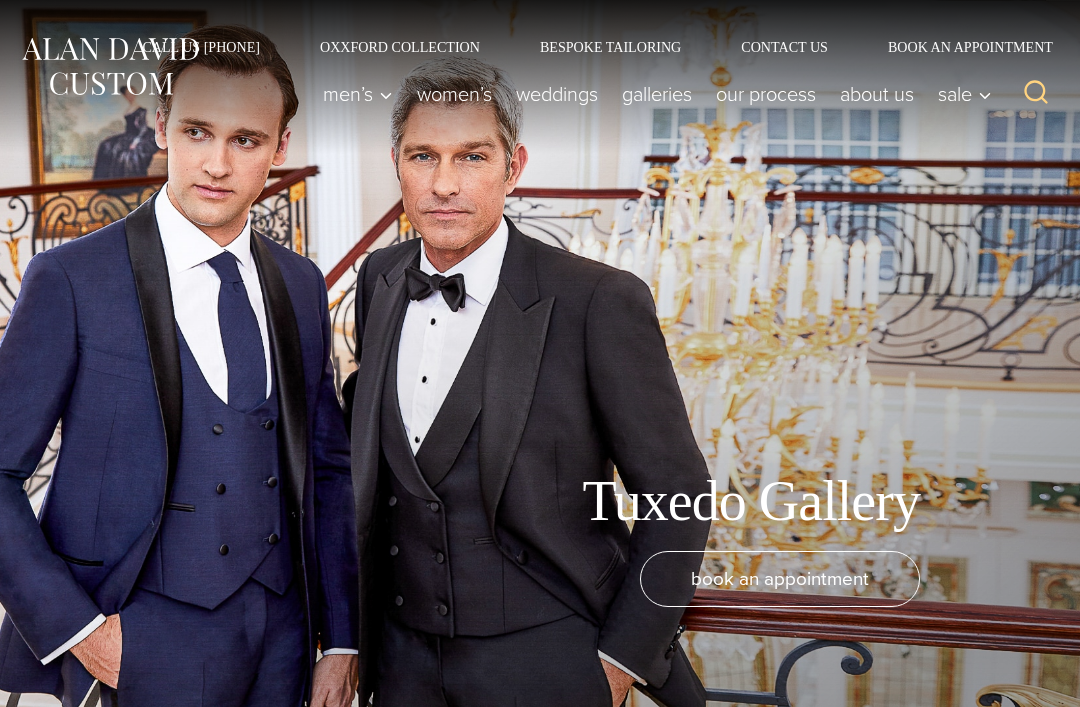 scroll, scrollTop: 0, scrollLeft: 0, axis: both 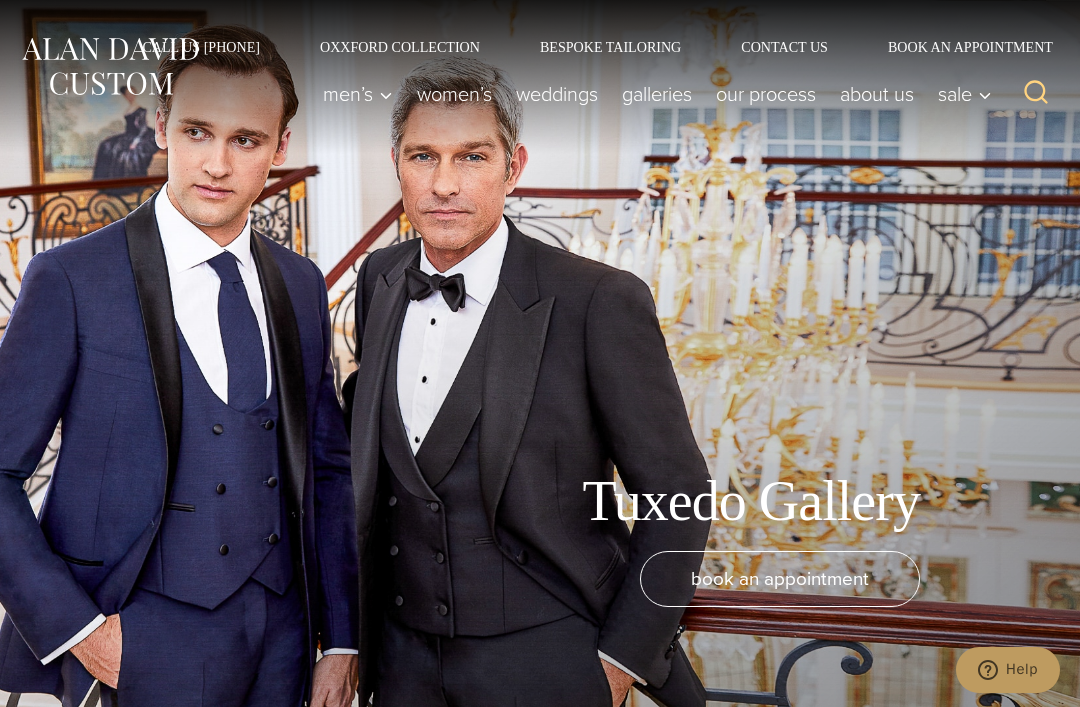 click on "Galleries" at bounding box center [657, 94] 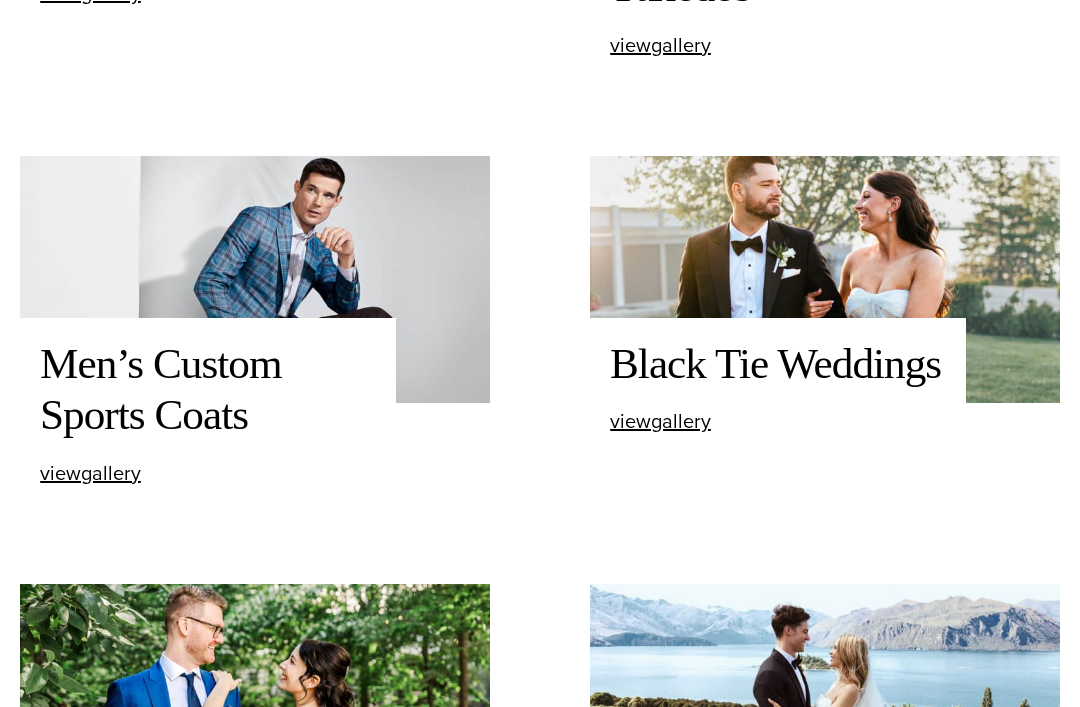 scroll, scrollTop: 1074, scrollLeft: 0, axis: vertical 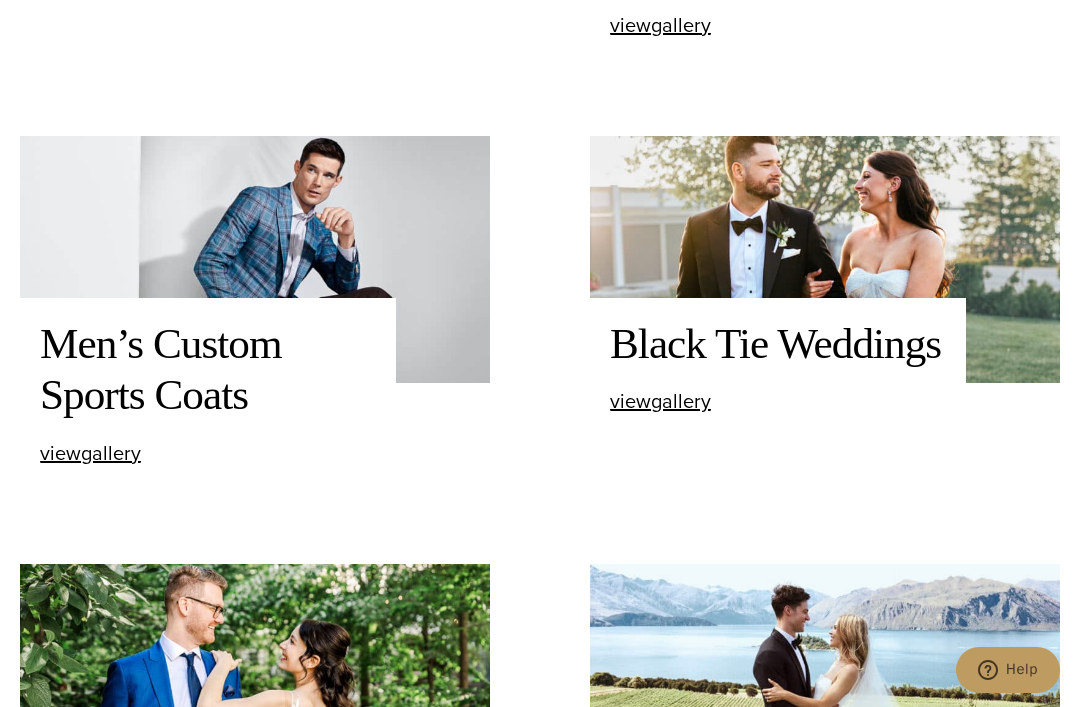 click on "view  Men’s Custom Sports Coats  gallery" at bounding box center [90, 453] 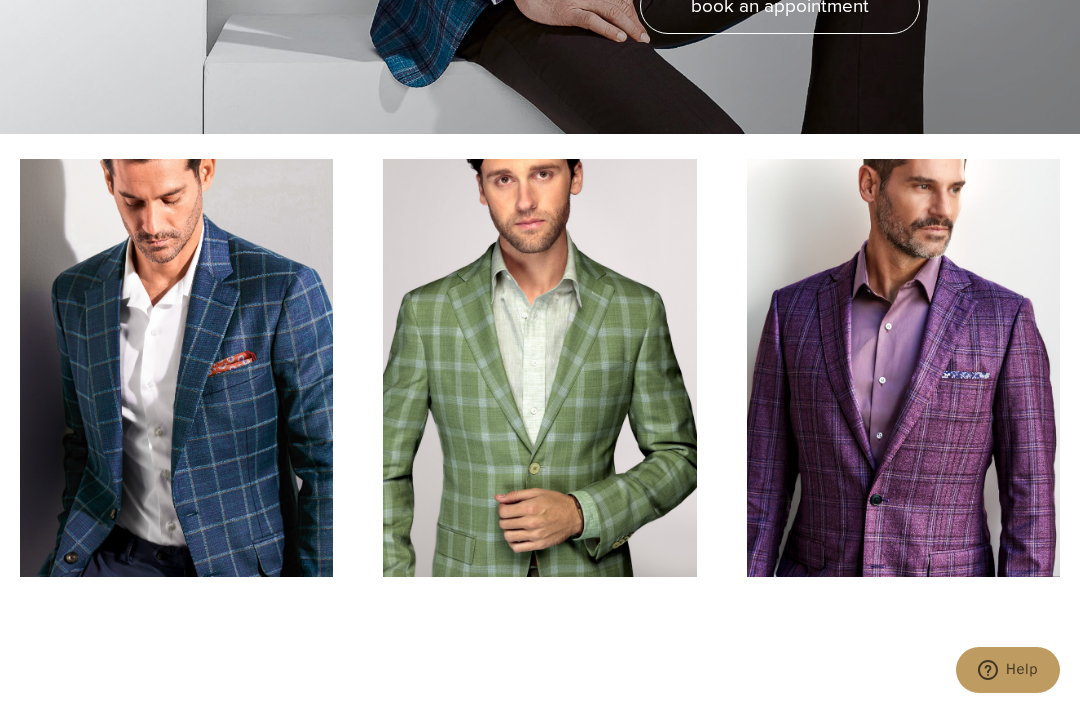 scroll, scrollTop: 1115, scrollLeft: 0, axis: vertical 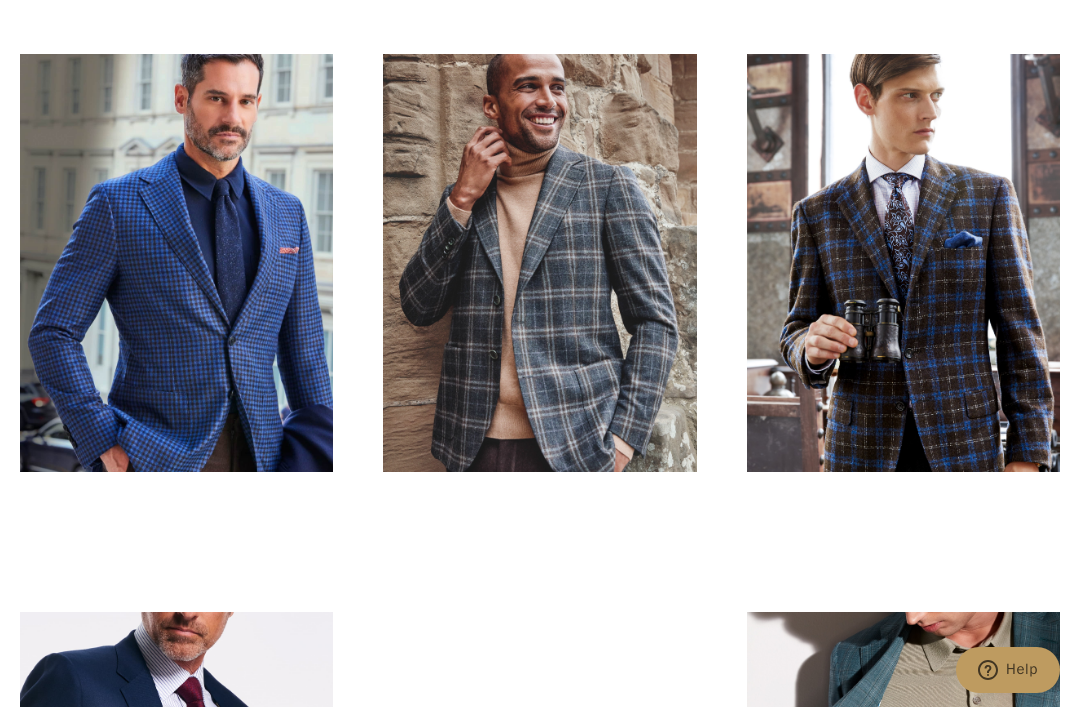 click at bounding box center (176, 263) 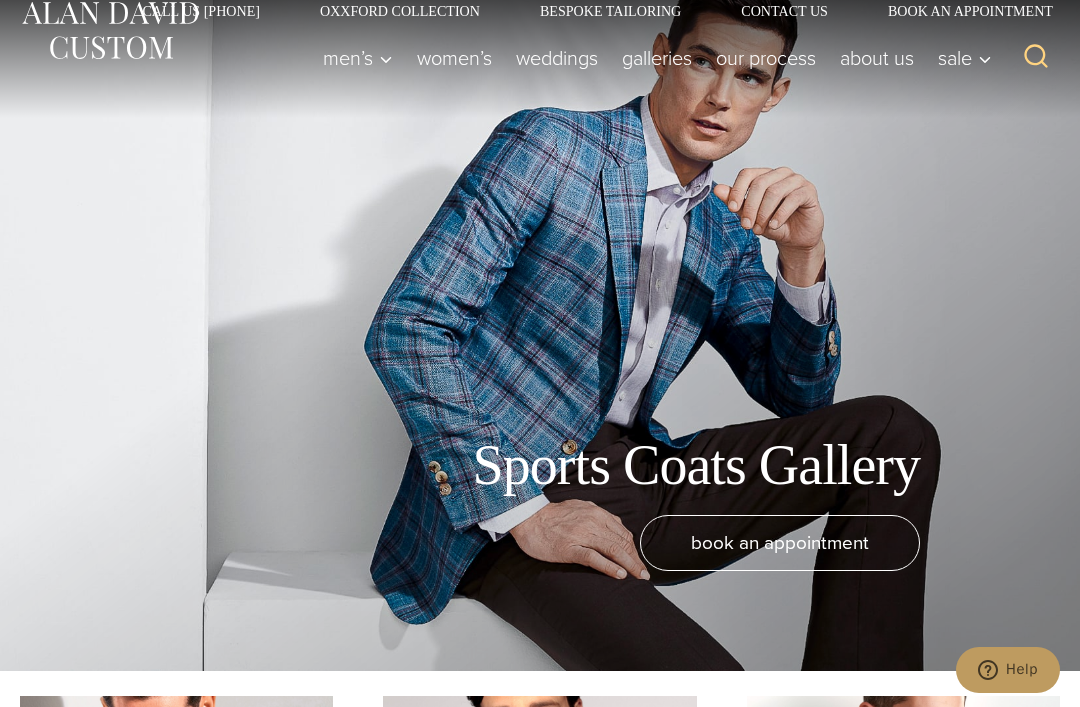 scroll, scrollTop: 0, scrollLeft: 0, axis: both 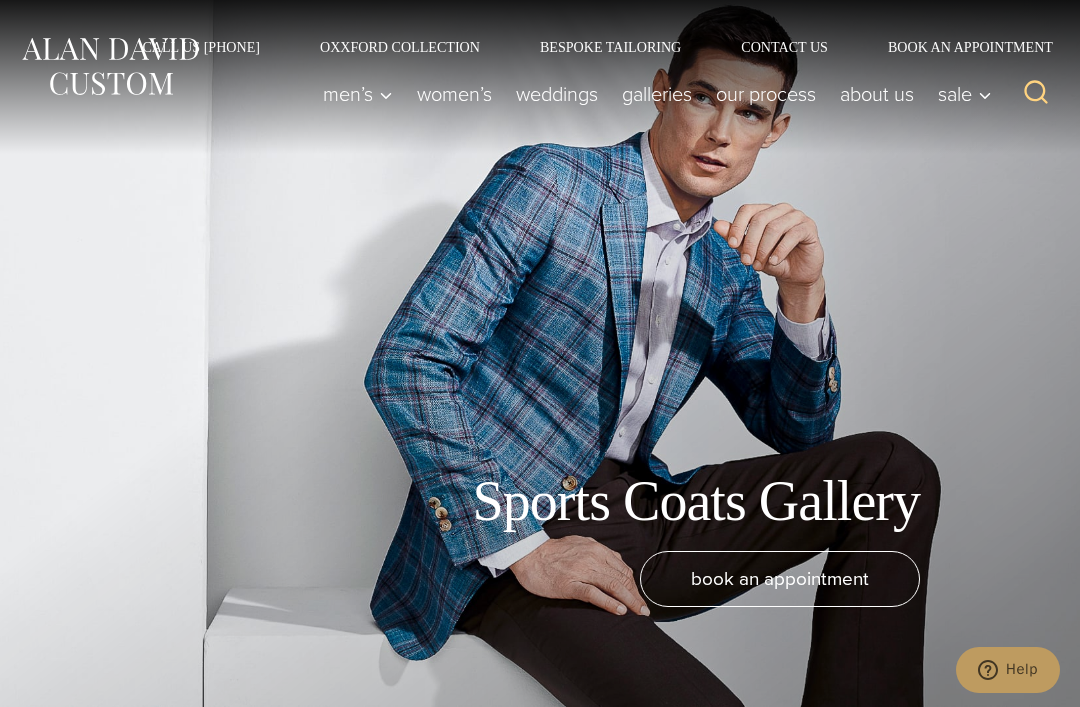click on "Our Process" at bounding box center [766, 94] 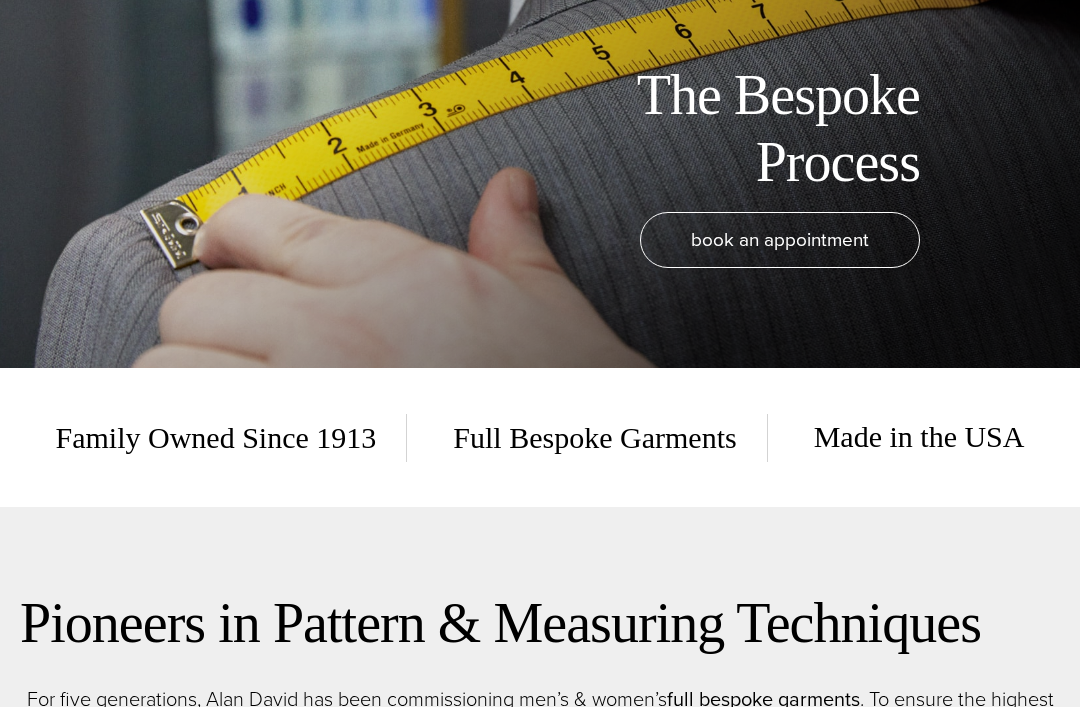 scroll, scrollTop: 422, scrollLeft: 0, axis: vertical 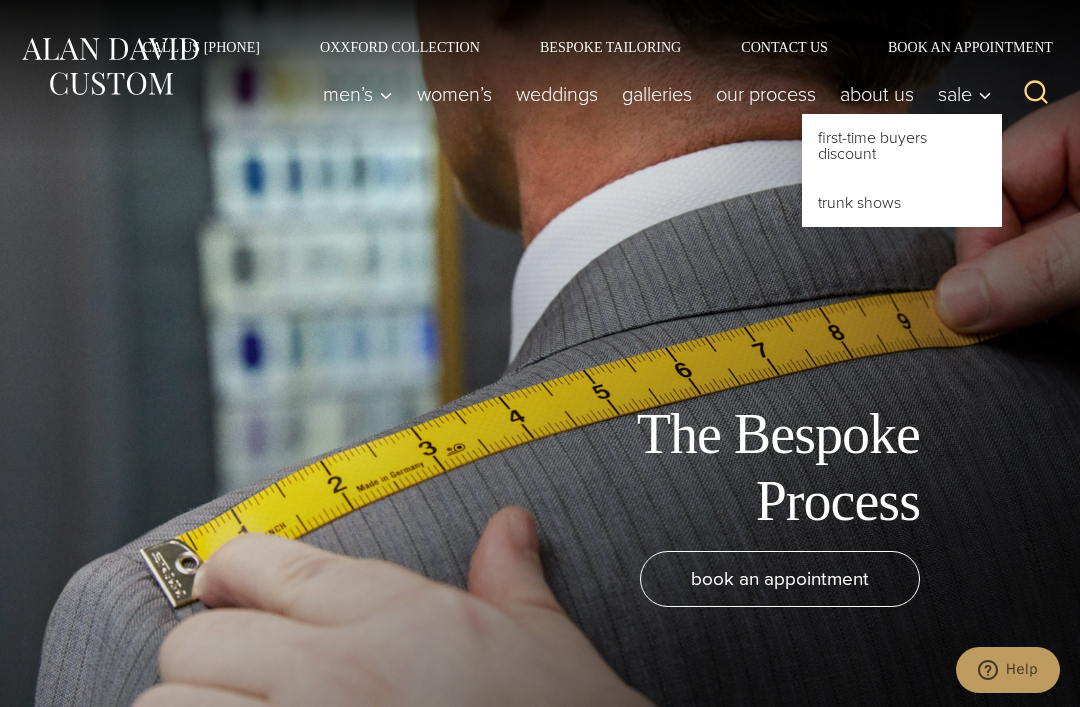 click on "The Bespoke Process
book an appointment" at bounding box center (540, 353) 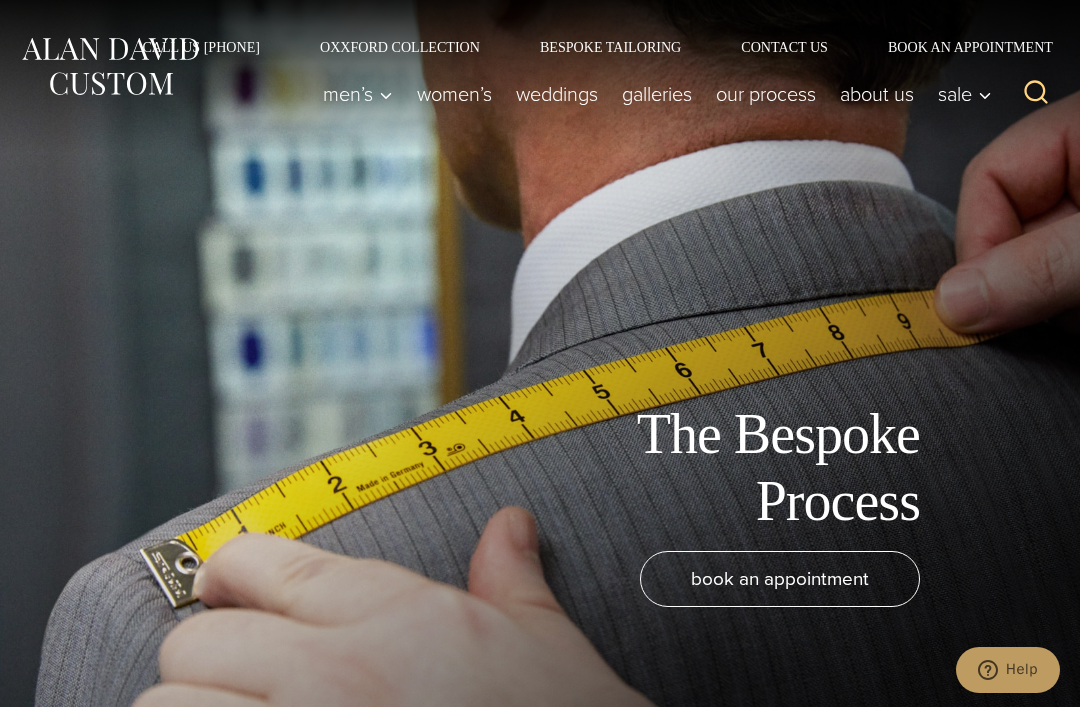 click on "Oxxford Collection" at bounding box center (400, 47) 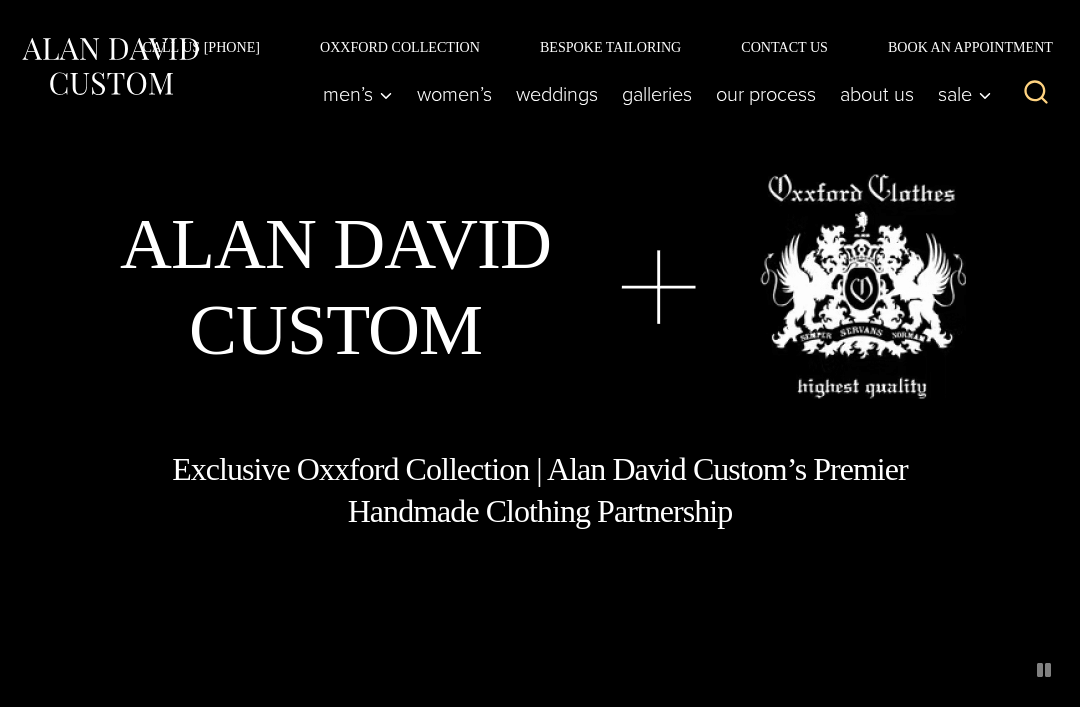 scroll, scrollTop: 0, scrollLeft: 0, axis: both 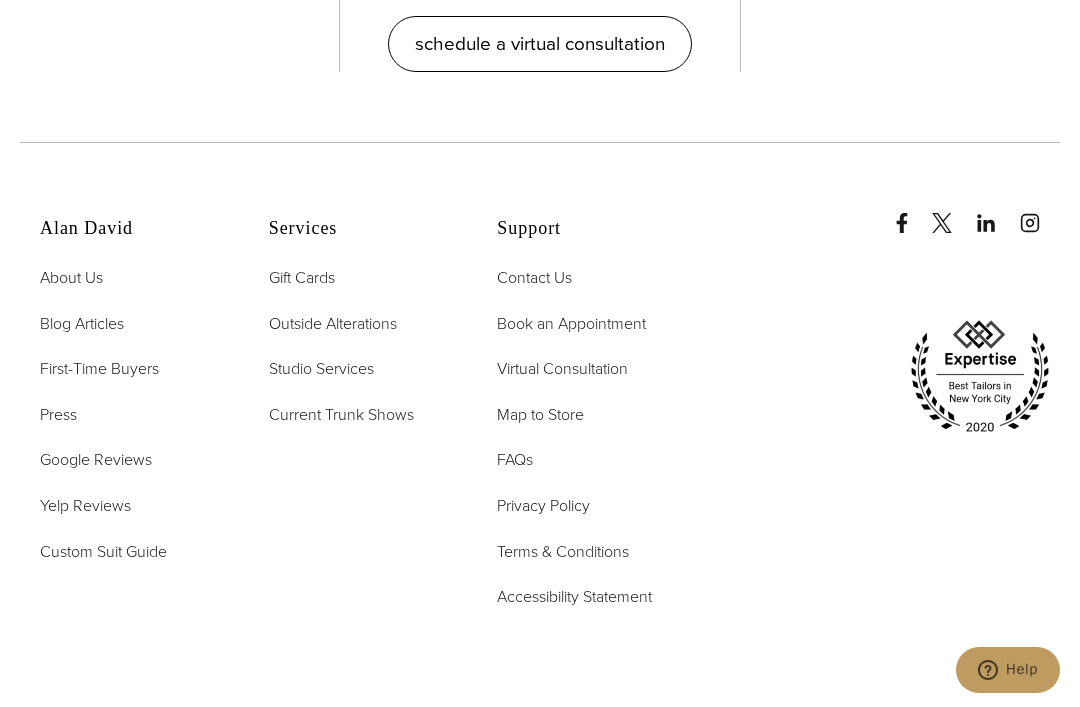 click on "First-Time Buyers" at bounding box center (99, 368) 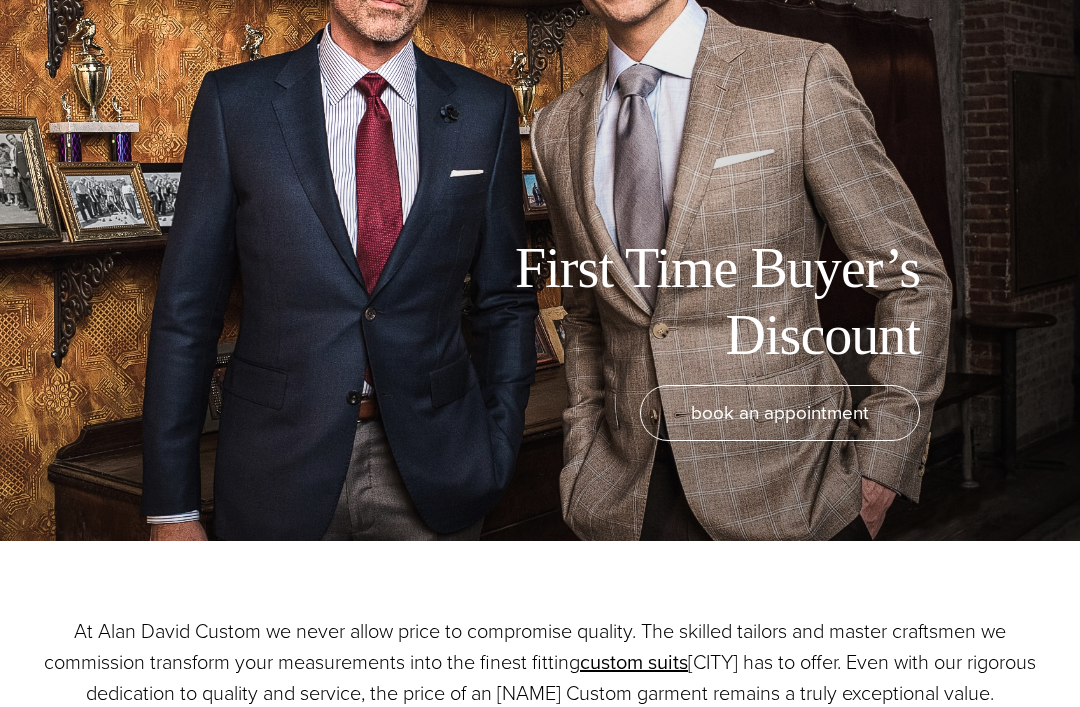 scroll, scrollTop: 286, scrollLeft: 0, axis: vertical 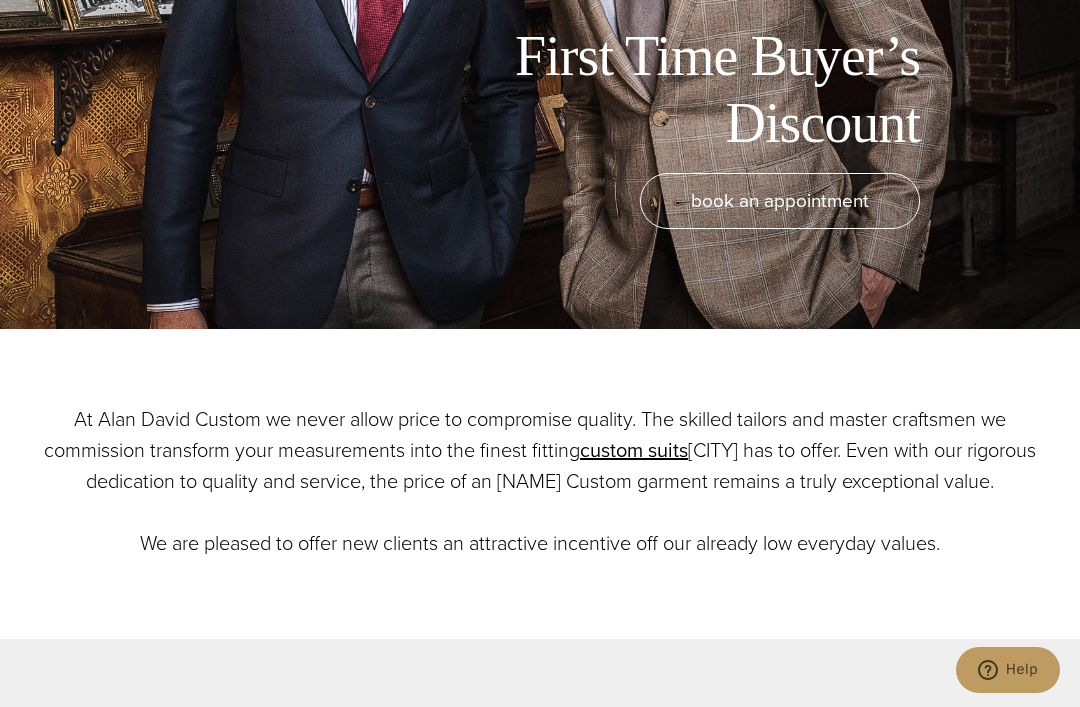 click on "book an appointment" at bounding box center (780, 201) 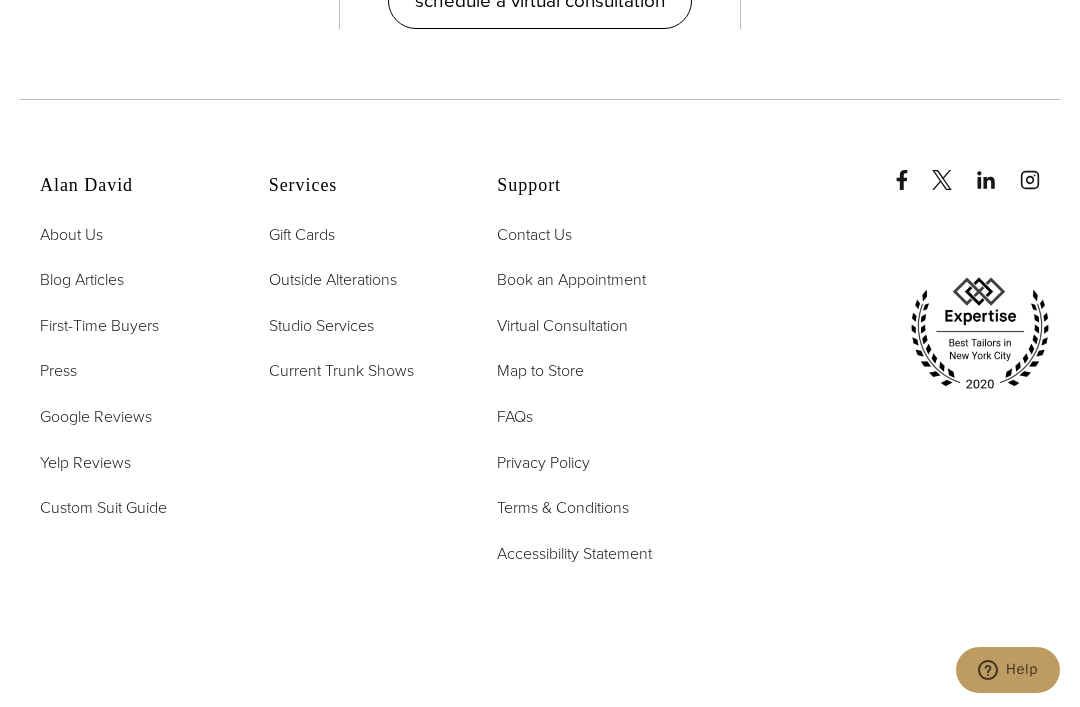 scroll, scrollTop: 4394, scrollLeft: 0, axis: vertical 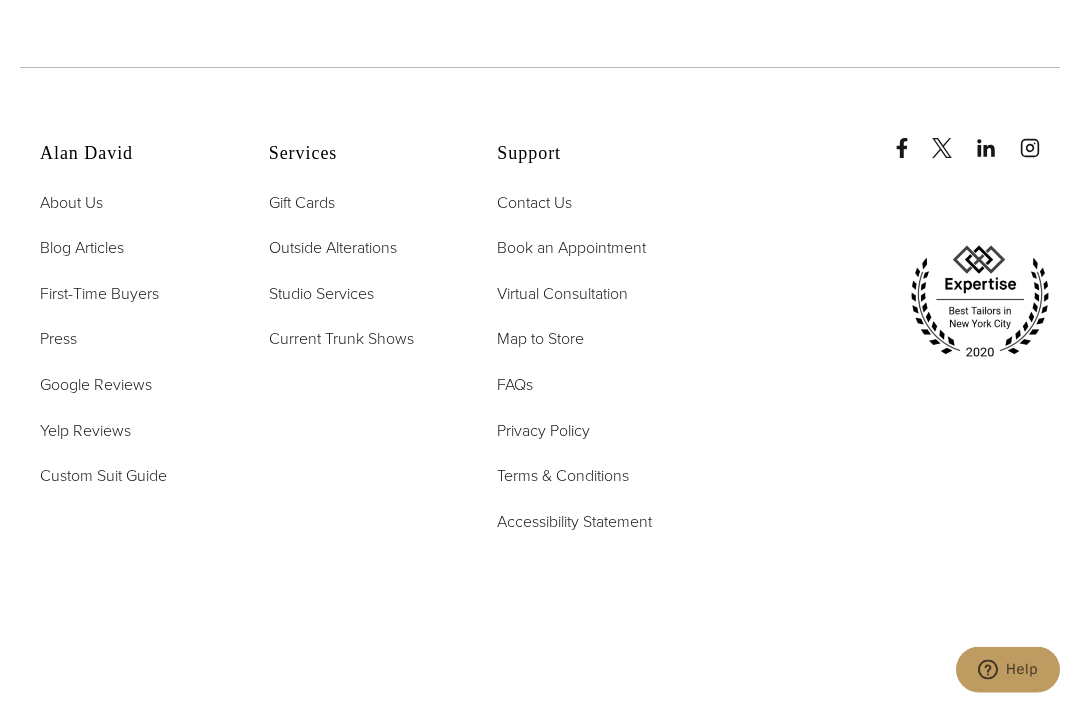 click on "Custom Suit Guide" at bounding box center (103, 476) 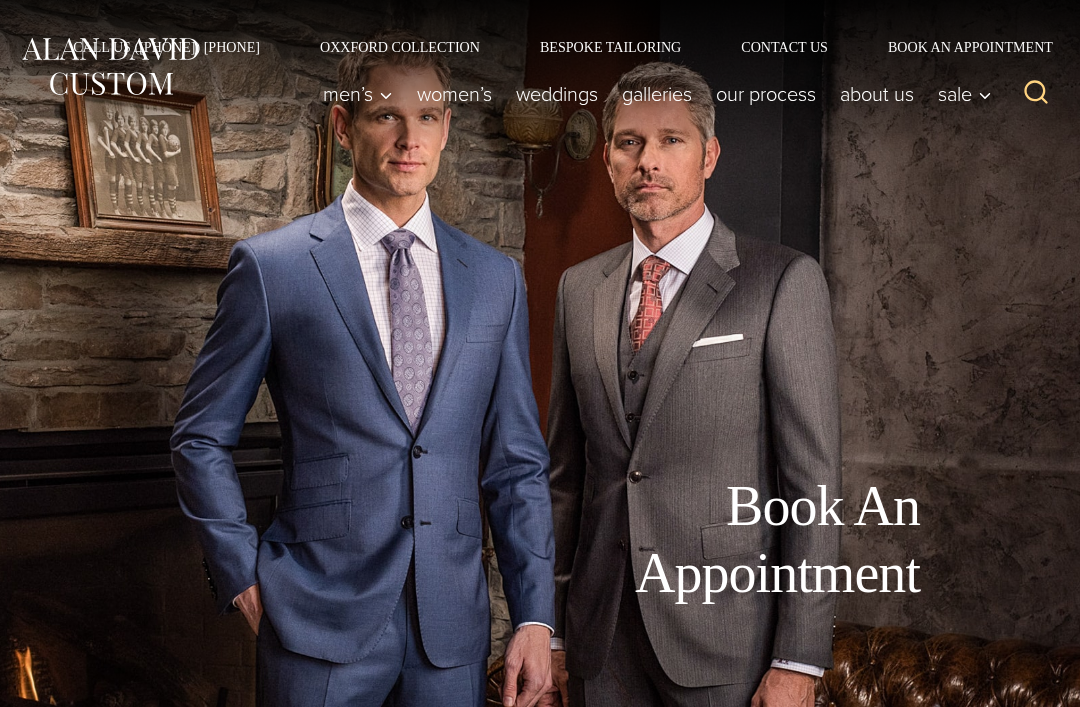 scroll, scrollTop: 0, scrollLeft: 0, axis: both 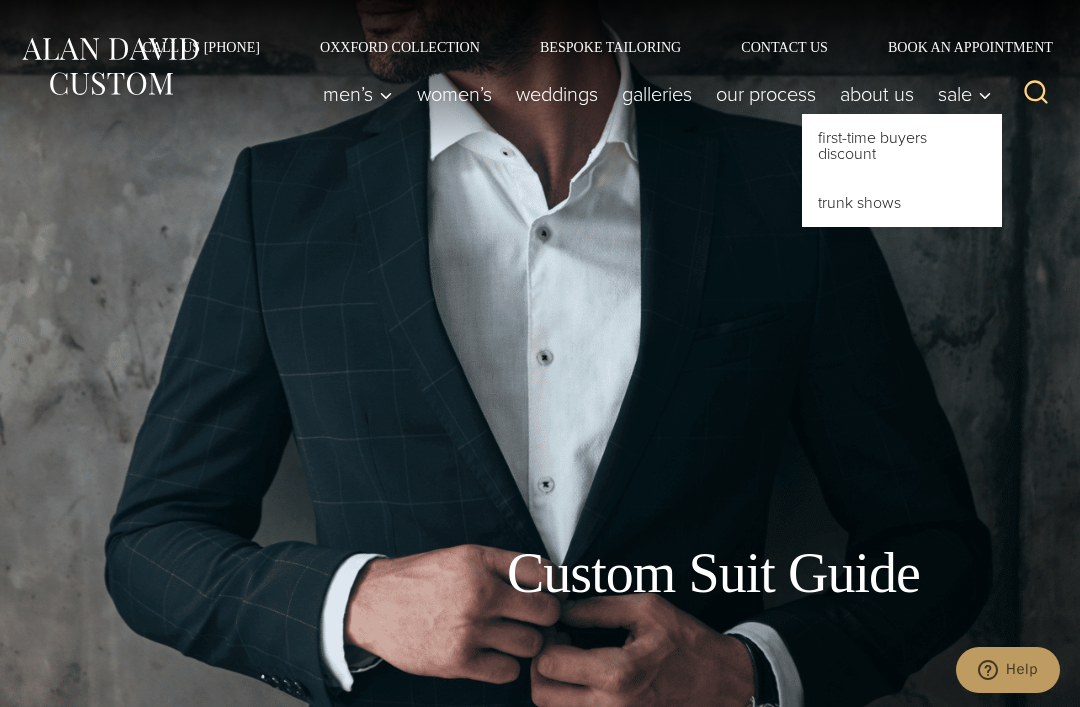 click on "Trunk Shows" at bounding box center [902, 203] 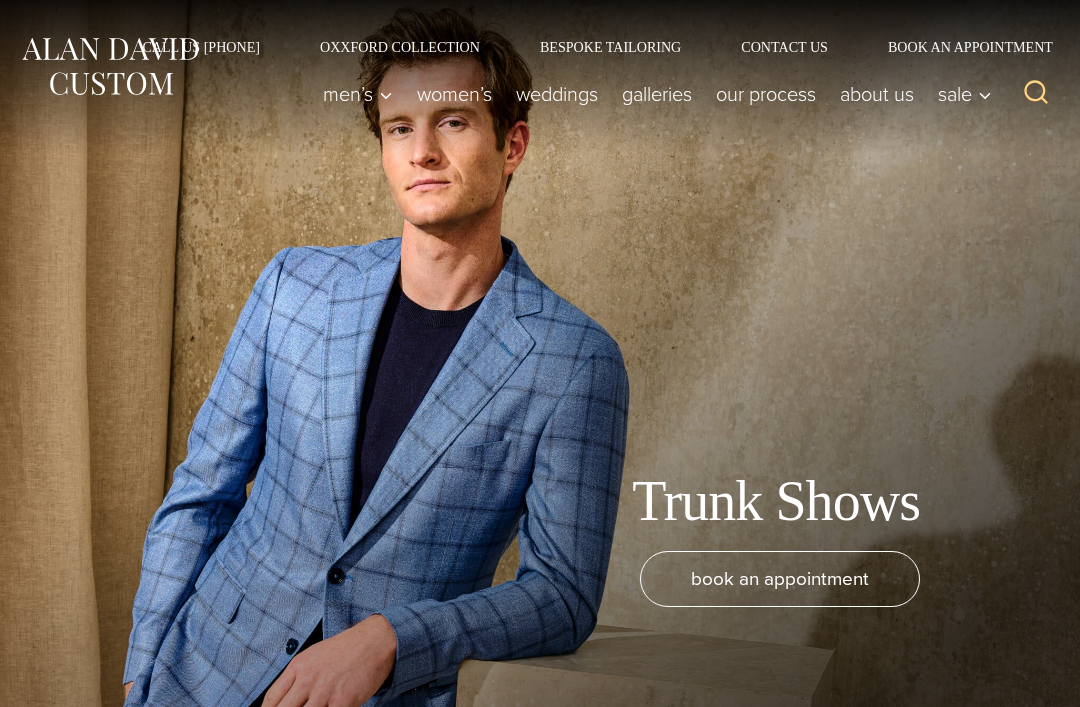 scroll, scrollTop: 185, scrollLeft: 0, axis: vertical 